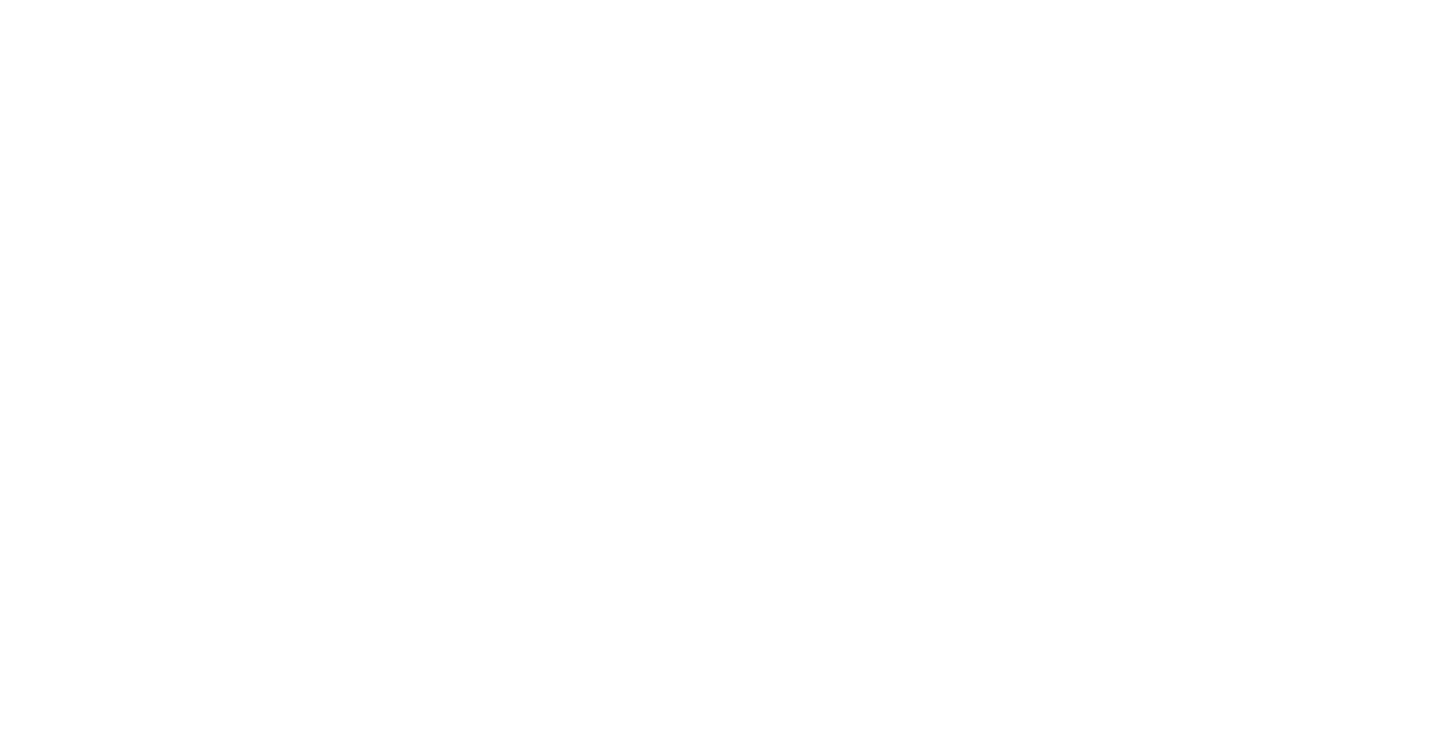 scroll, scrollTop: 0, scrollLeft: 0, axis: both 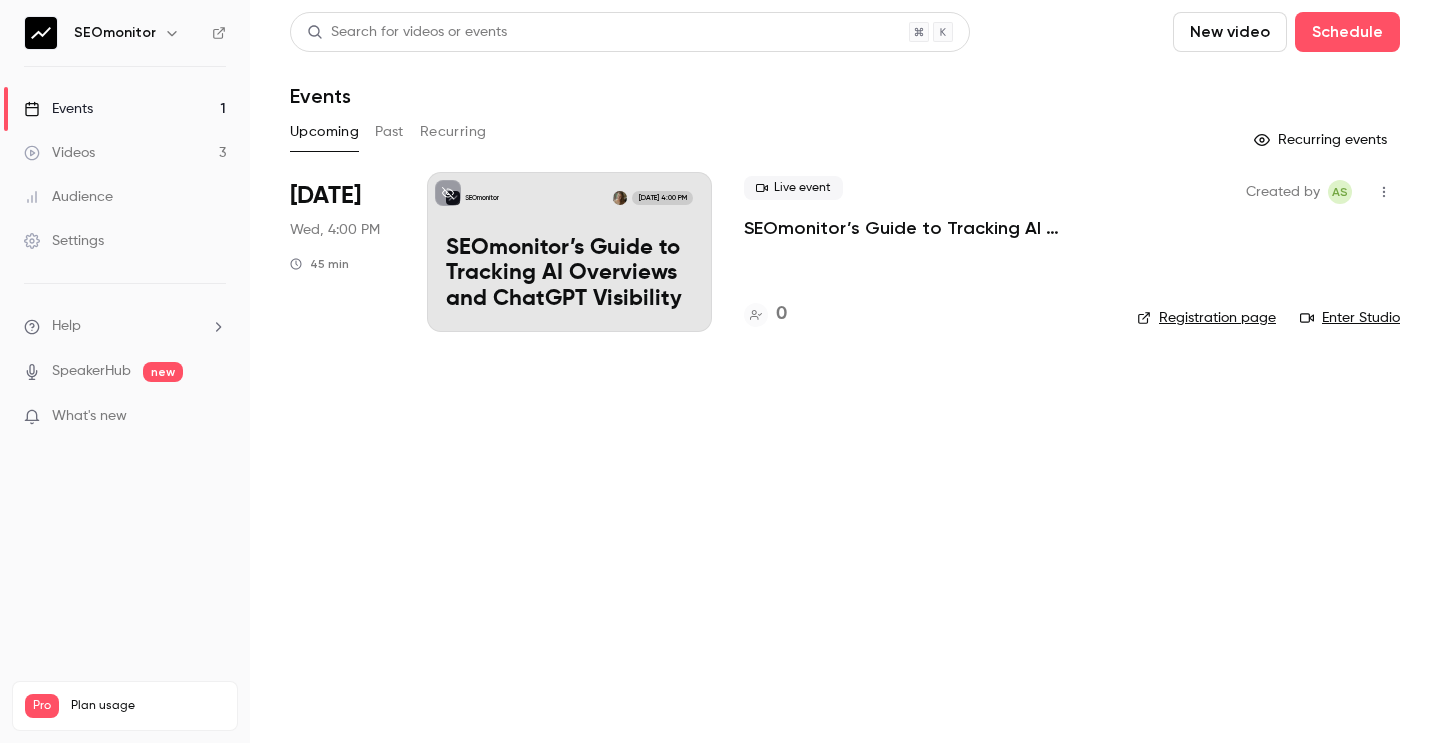 click on "Events 1" at bounding box center (125, 109) 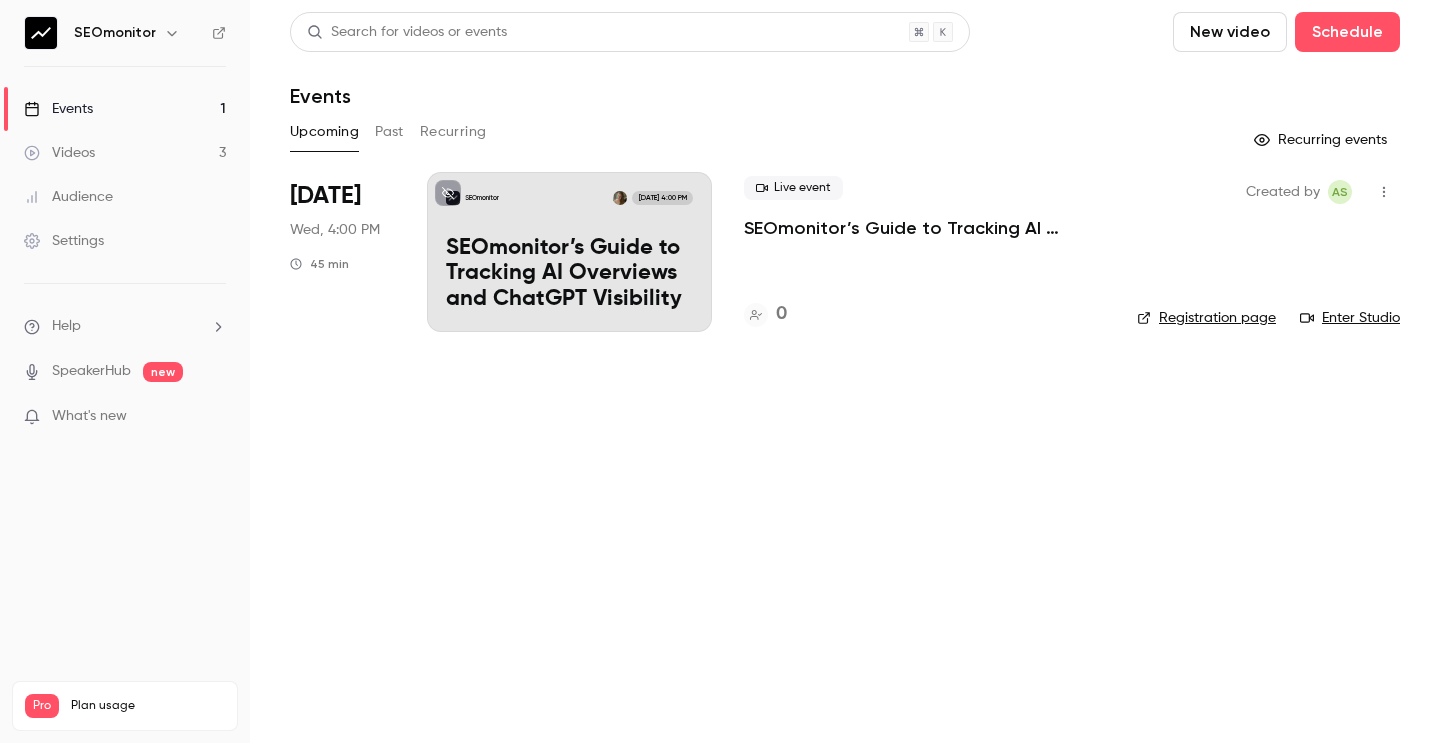 click on "SEOmonitor’s Guide to Tracking AI Overviews and ChatGPT Visibility" at bounding box center [569, 274] 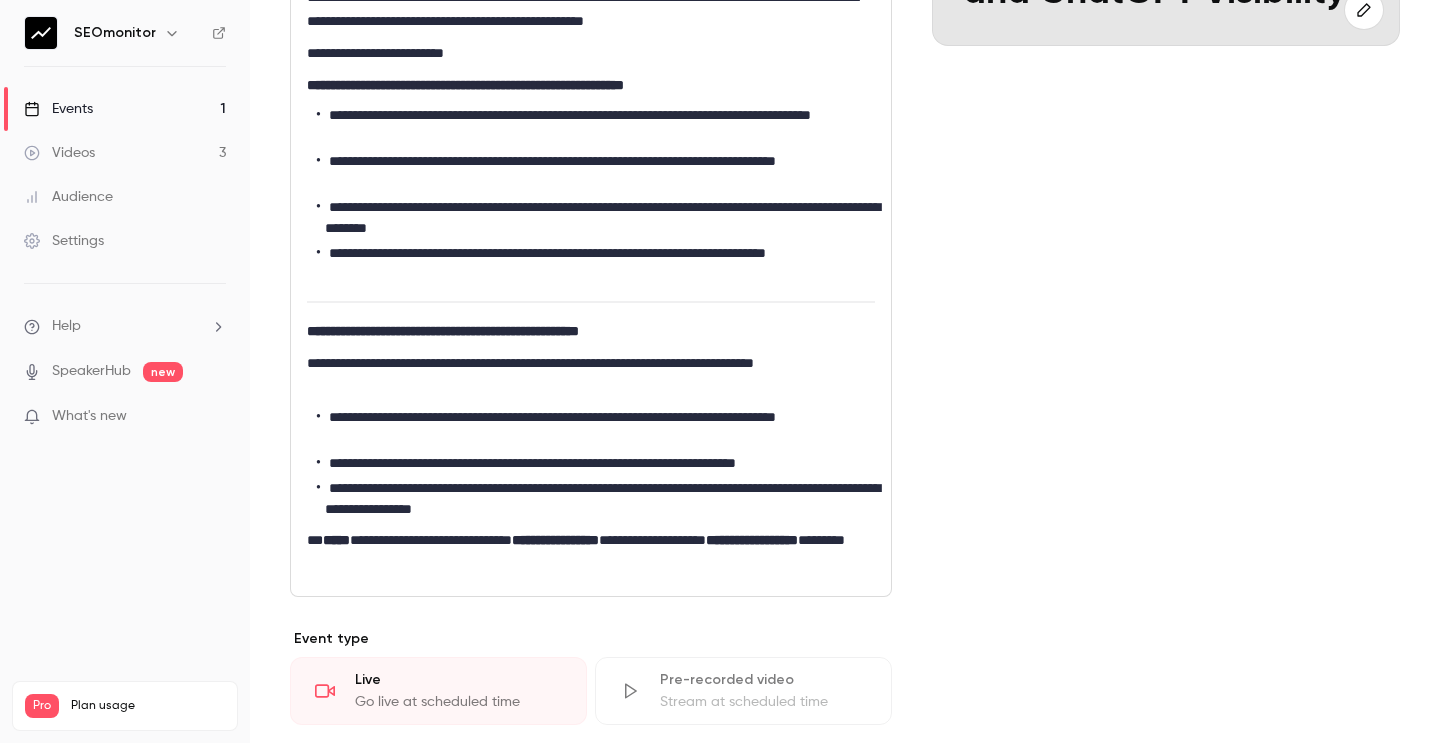 scroll, scrollTop: 429, scrollLeft: 0, axis: vertical 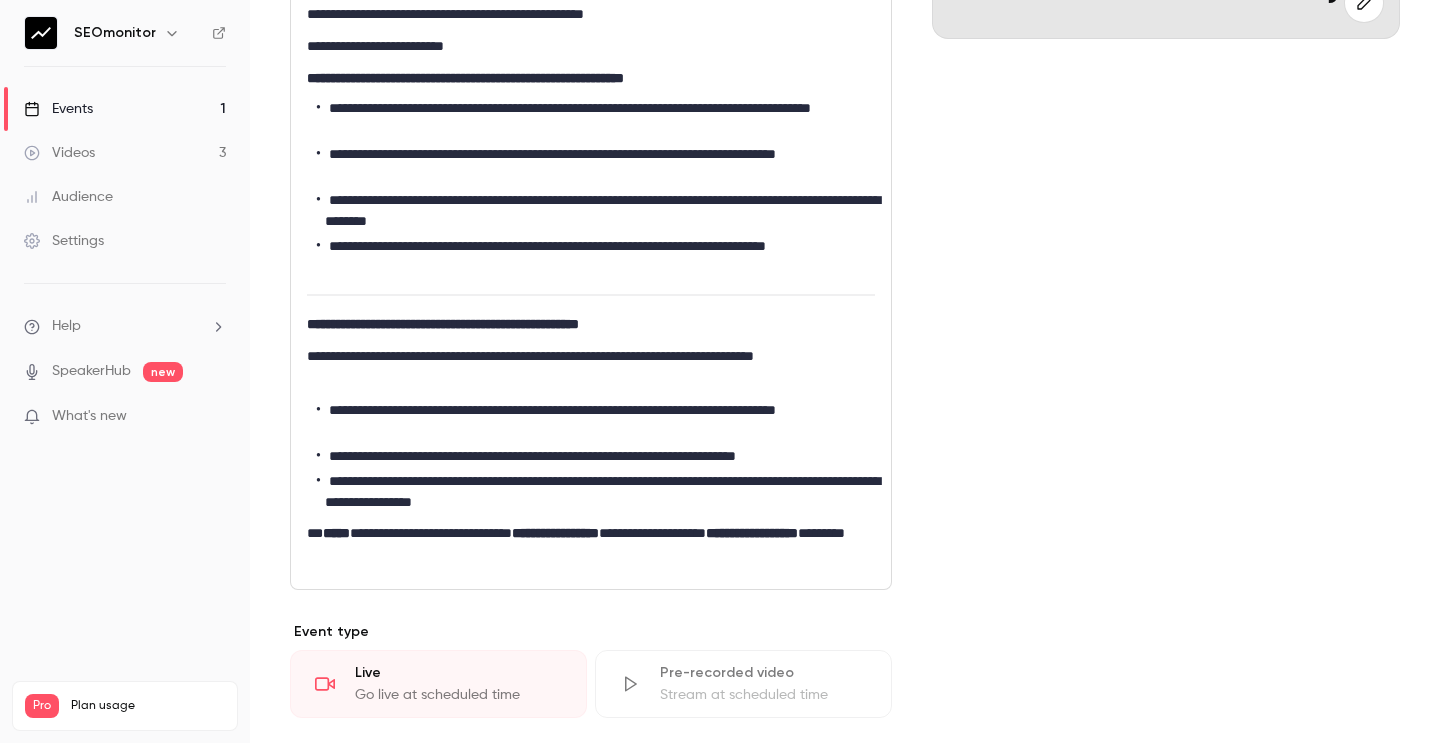 click on "**********" at bounding box center [596, 492] 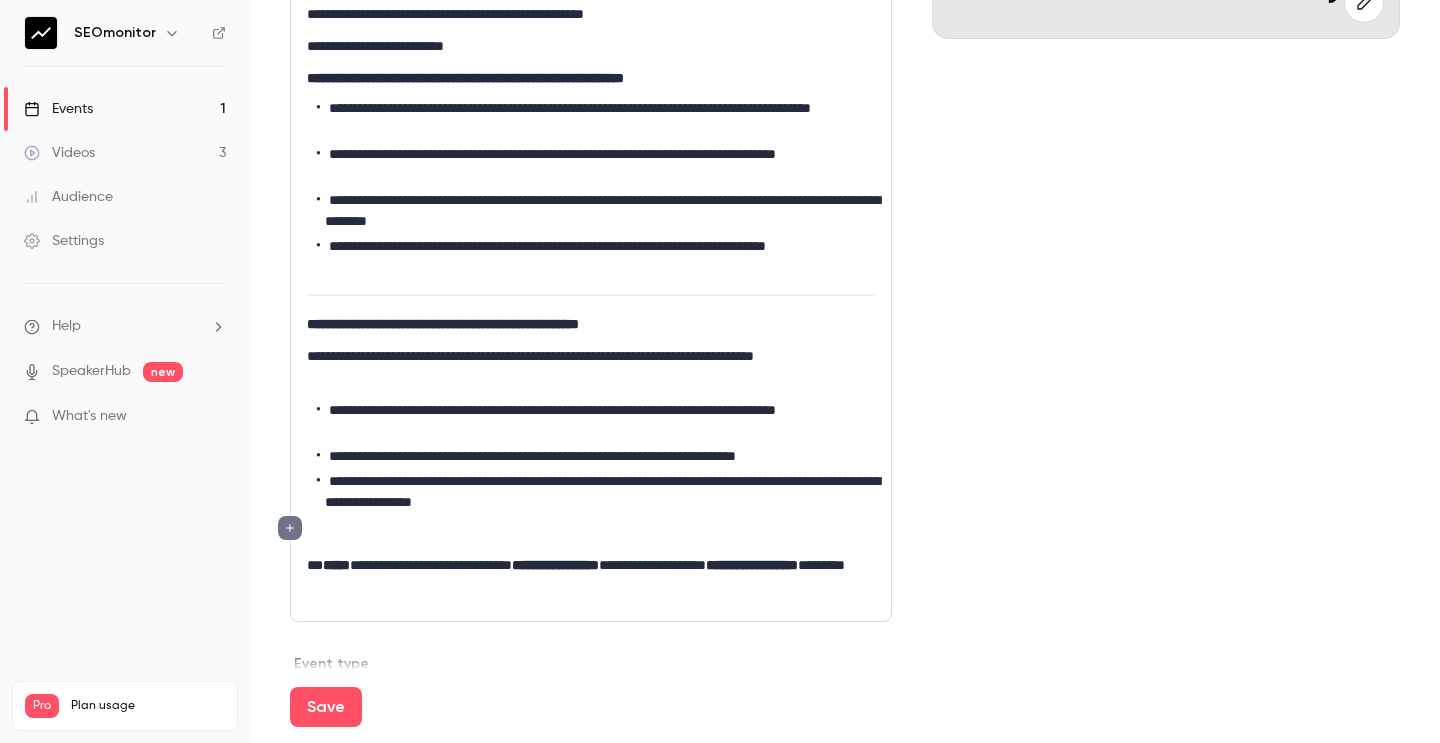 type 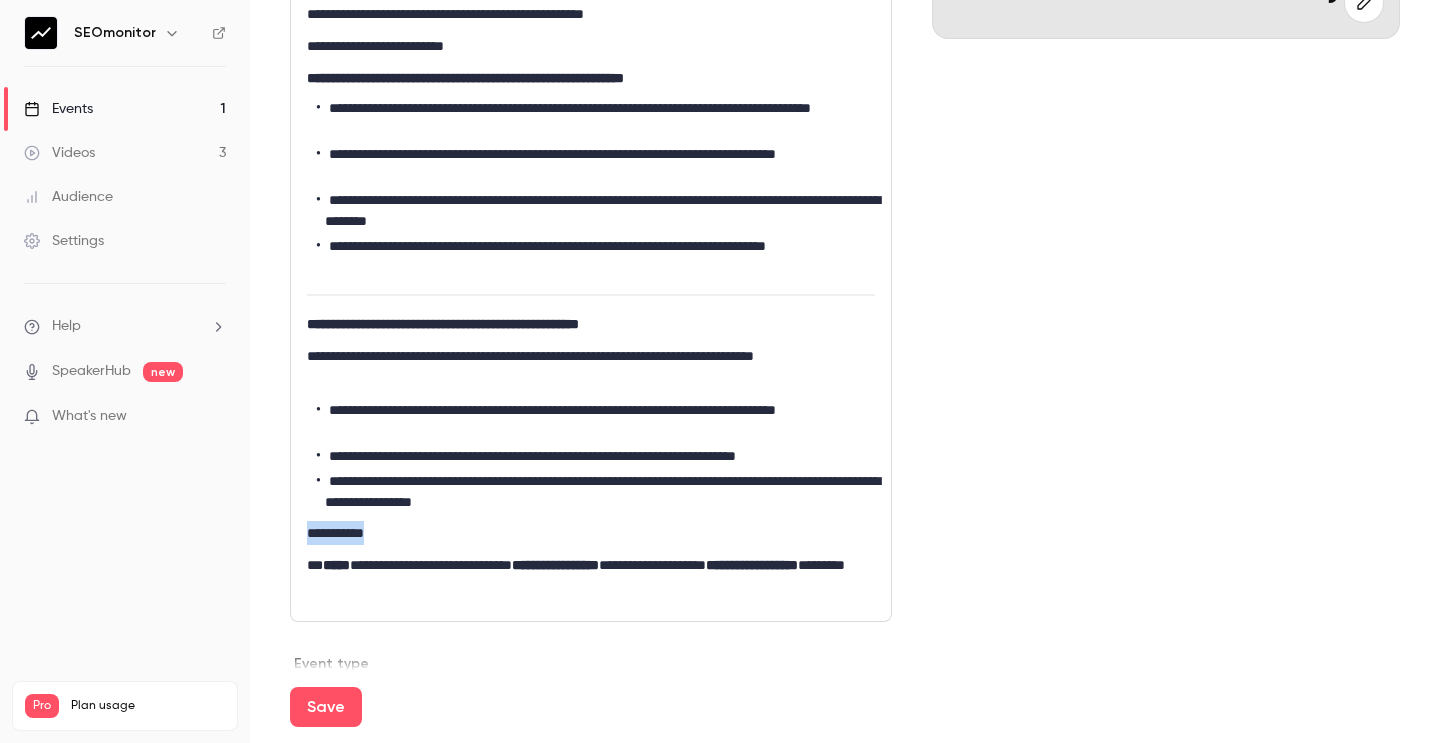 drag, startPoint x: 394, startPoint y: 528, endPoint x: 279, endPoint y: 525, distance: 115.03912 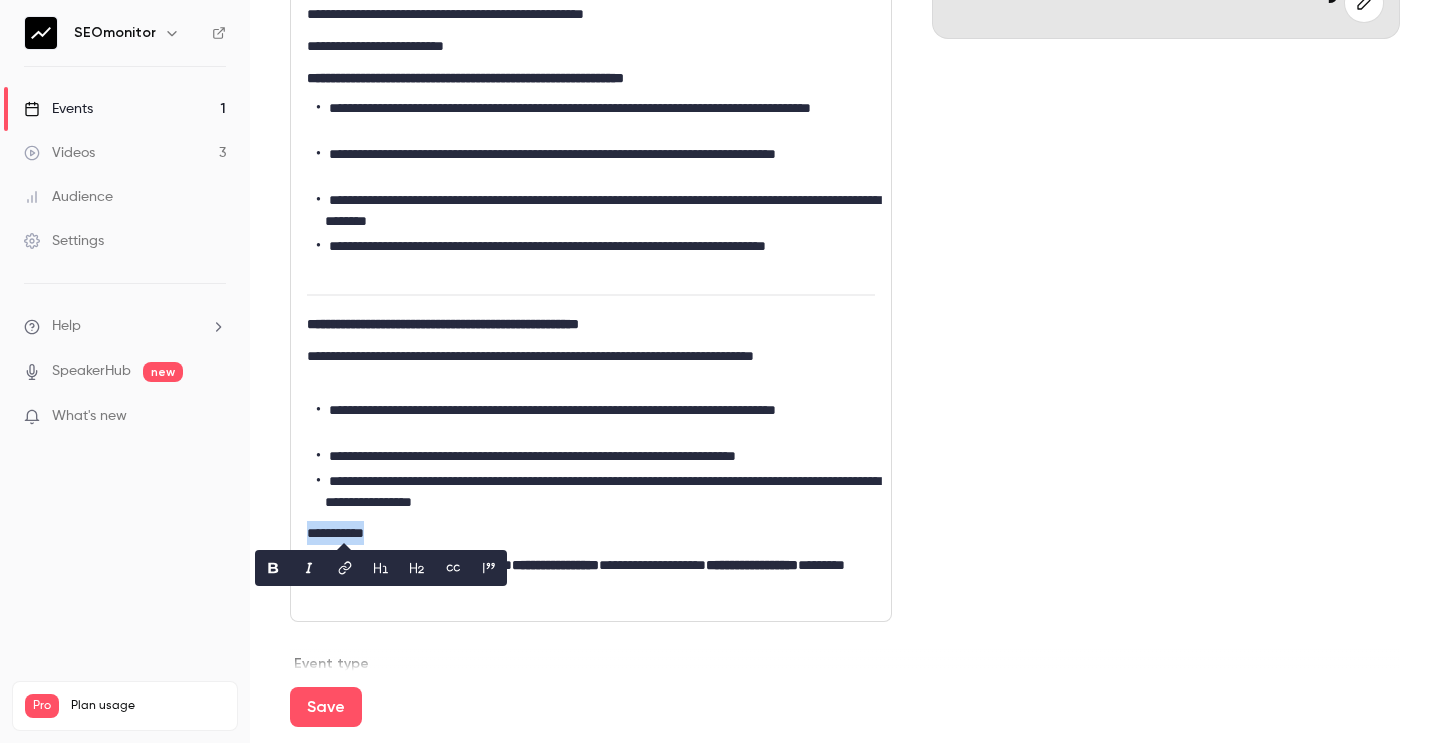 click 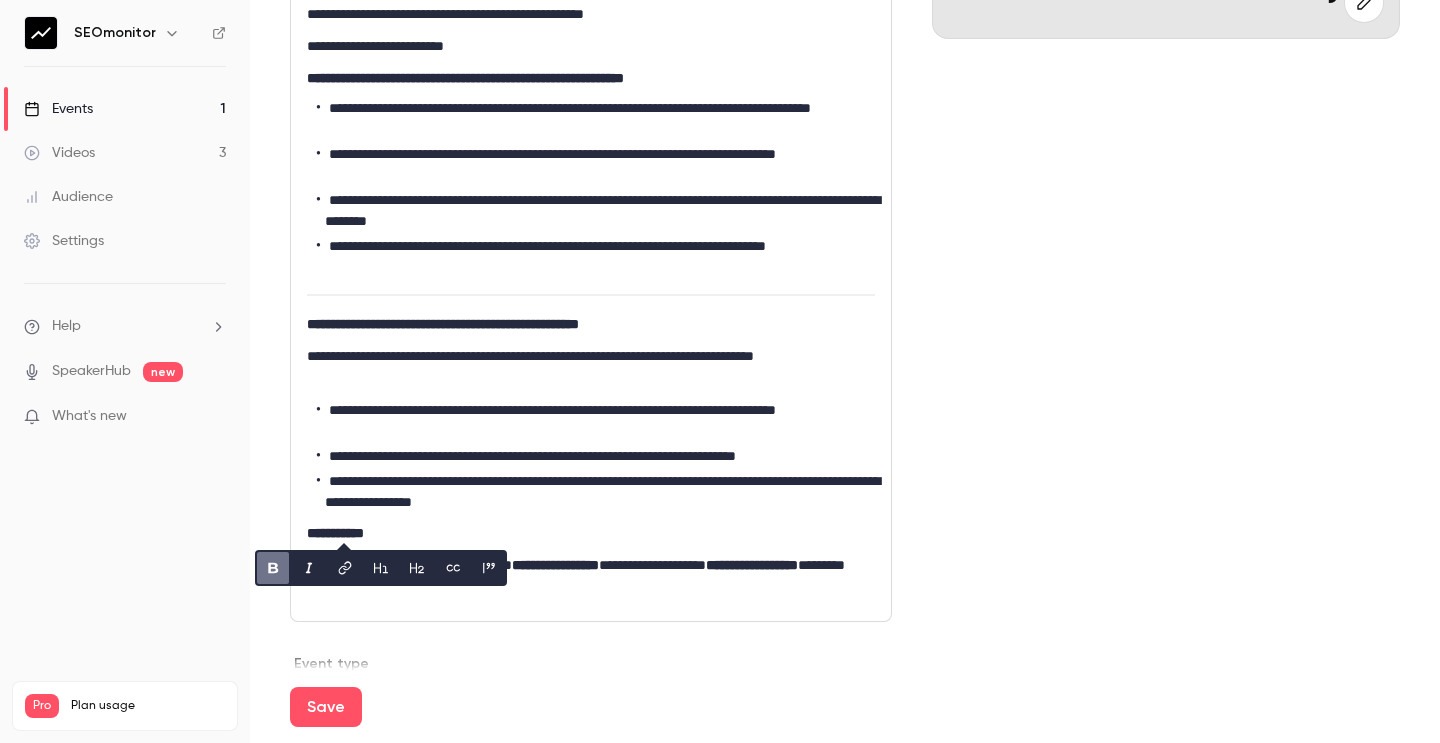 click on "**********" at bounding box center [591, 533] 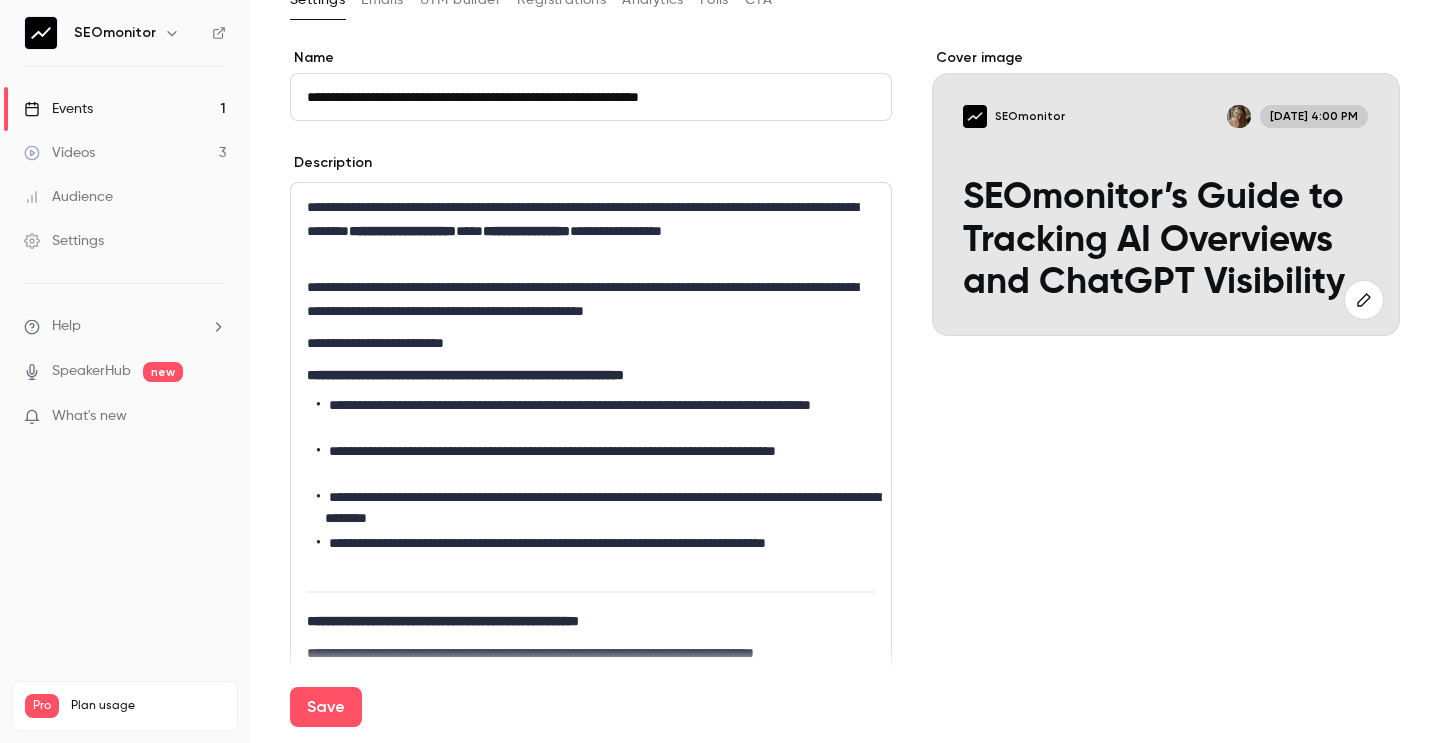 scroll, scrollTop: 125, scrollLeft: 0, axis: vertical 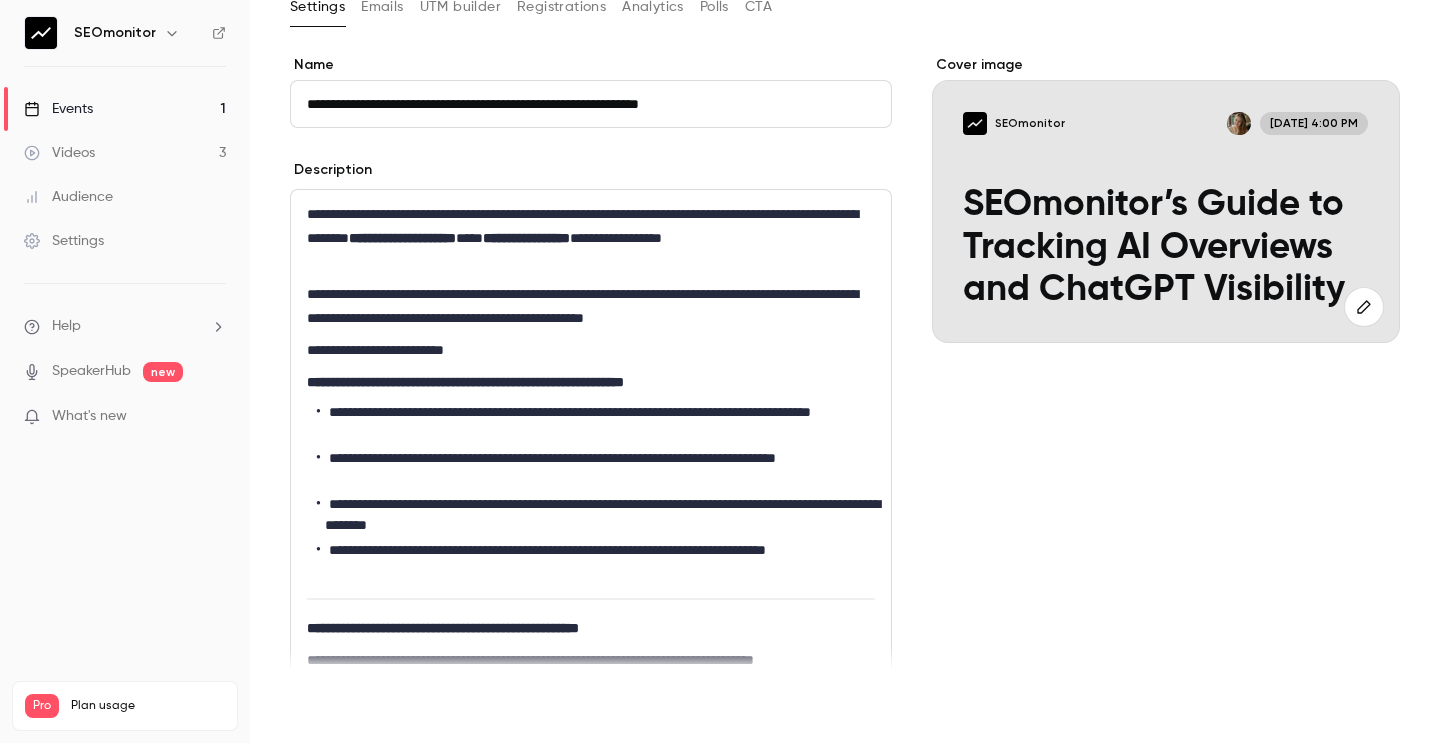 click on "Save" at bounding box center (326, 707) 